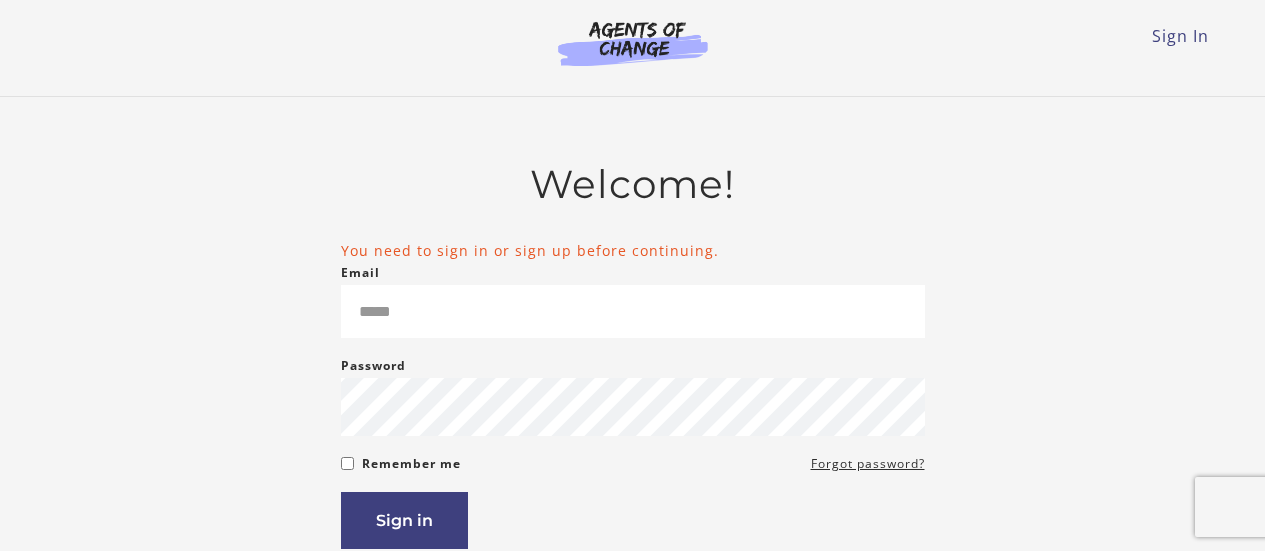 scroll, scrollTop: 264, scrollLeft: 0, axis: vertical 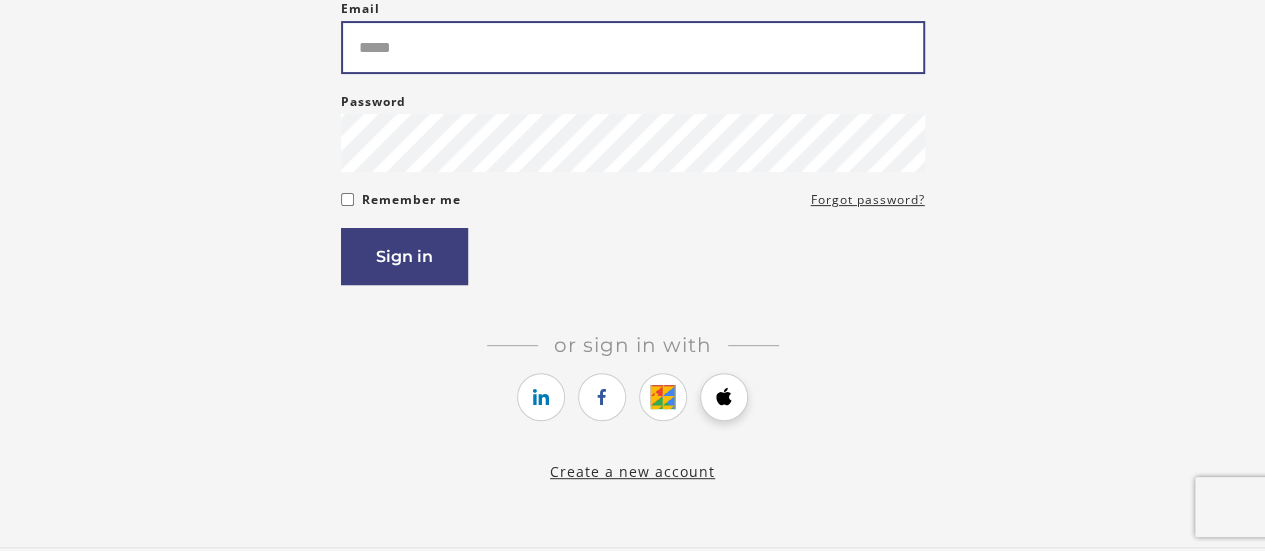type on "**********" 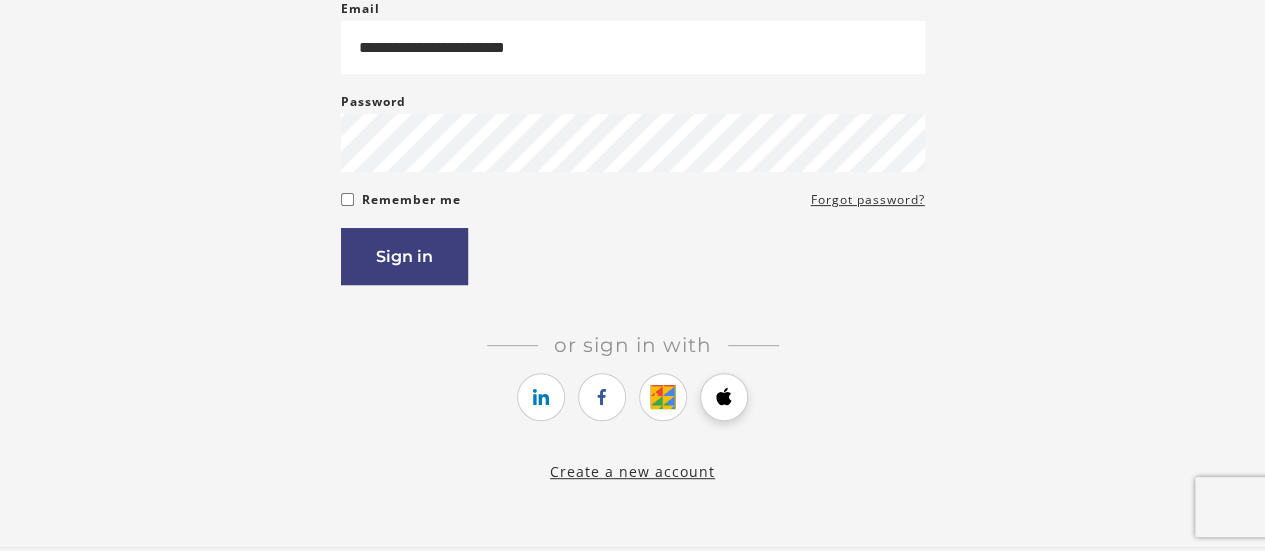 click at bounding box center [724, 397] 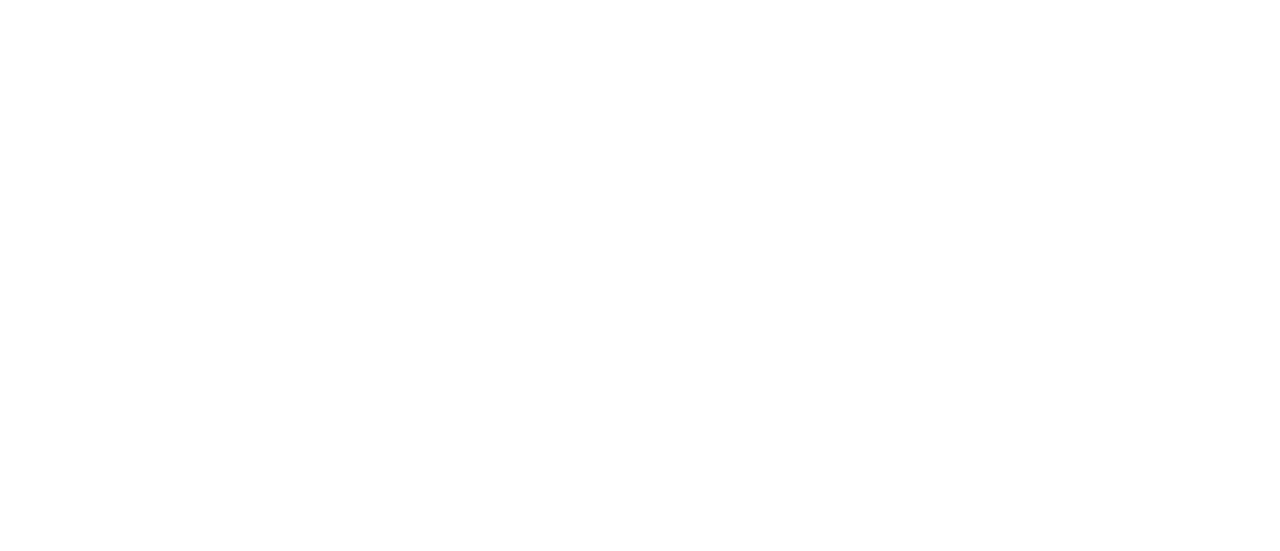 scroll, scrollTop: 0, scrollLeft: 0, axis: both 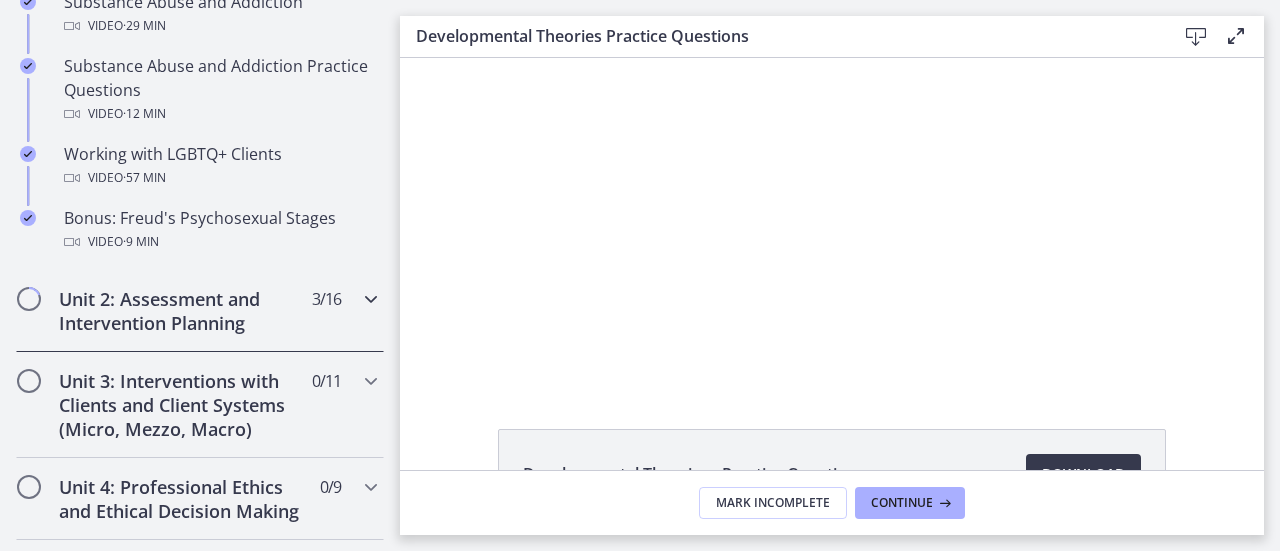 click on "Unit 2: Assessment and Intervention Planning" at bounding box center (181, 311) 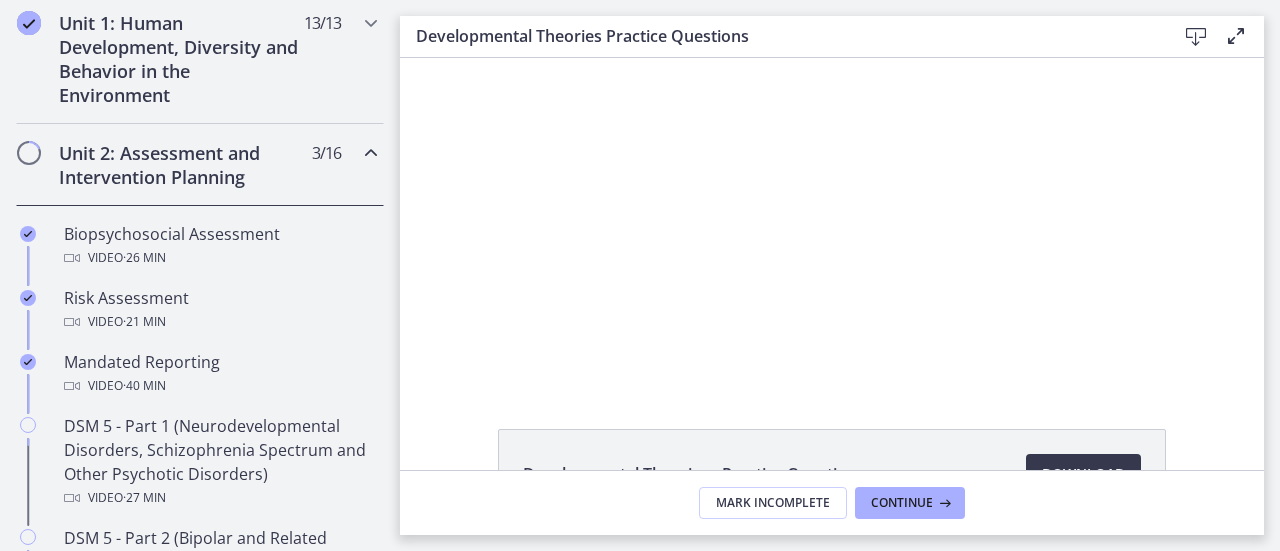 scroll, scrollTop: 634, scrollLeft: 0, axis: vertical 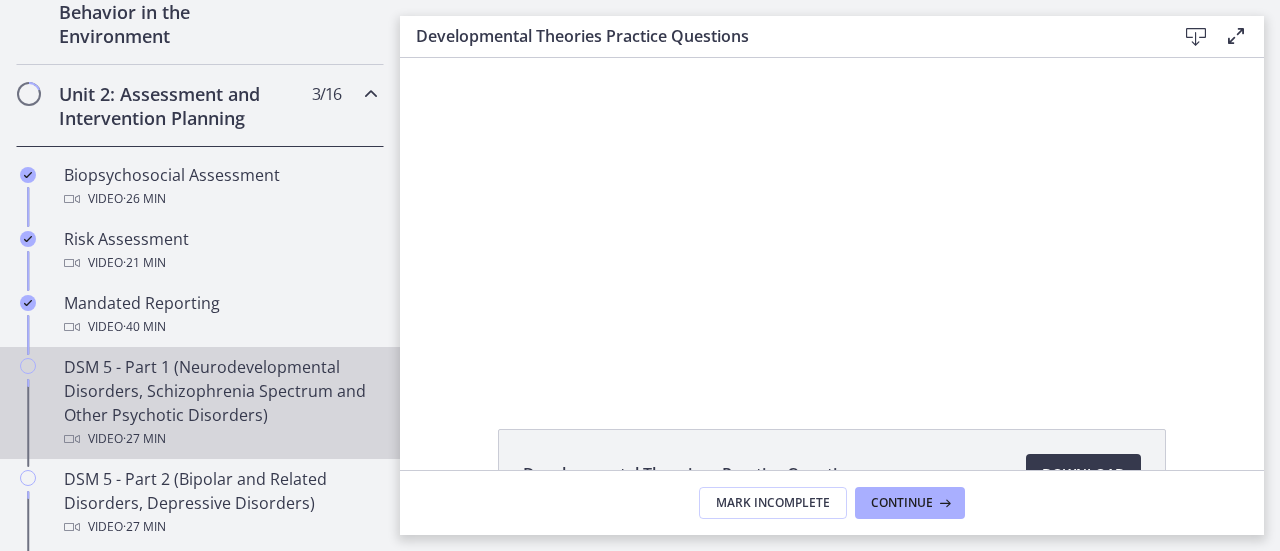 click on "DSM 5 - Part 1 (Neurodevelopmental Disorders, Schizophrenia Spectrum and Other Psychotic Disorders)
Video
·  27 min" at bounding box center [220, 403] 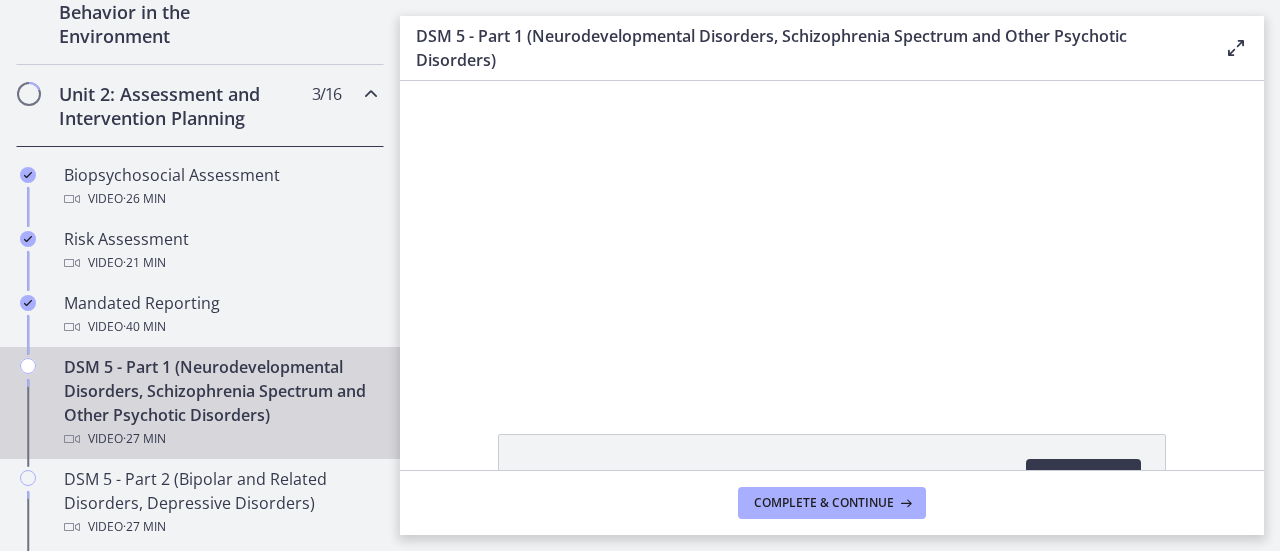 scroll, scrollTop: 0, scrollLeft: 0, axis: both 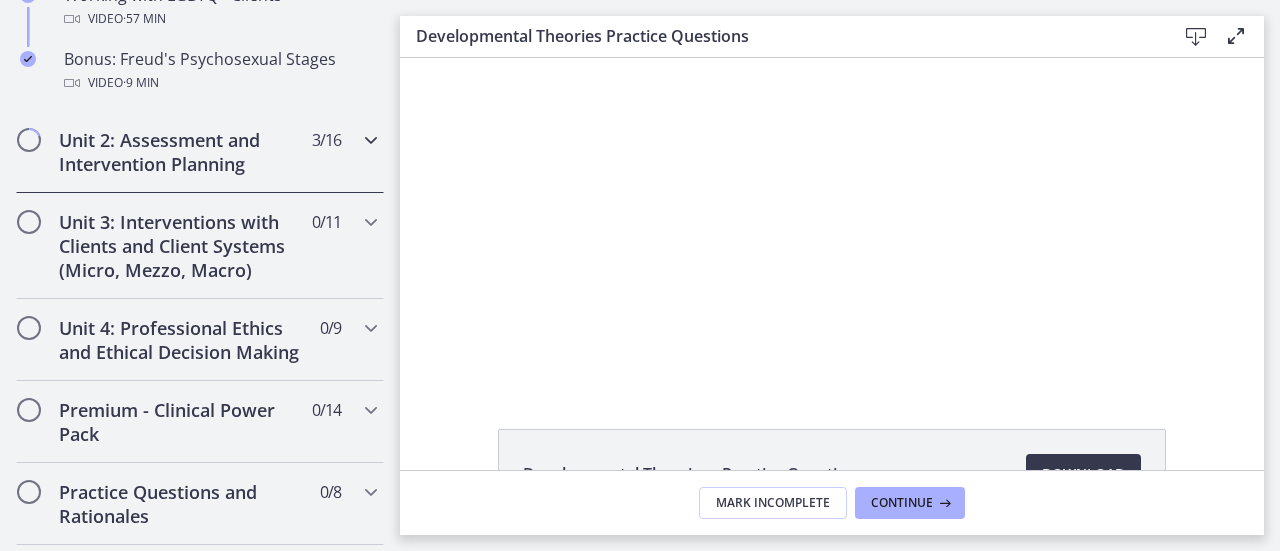 click on "Unit 2: Assessment and Intervention Planning" at bounding box center [181, 152] 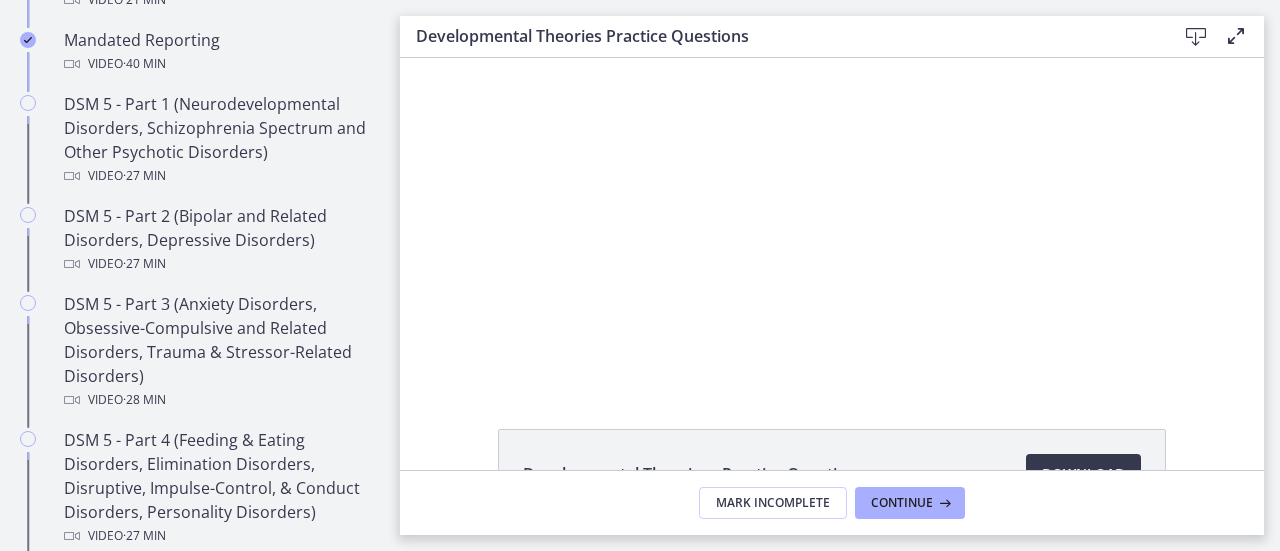 scroll, scrollTop: 797, scrollLeft: 0, axis: vertical 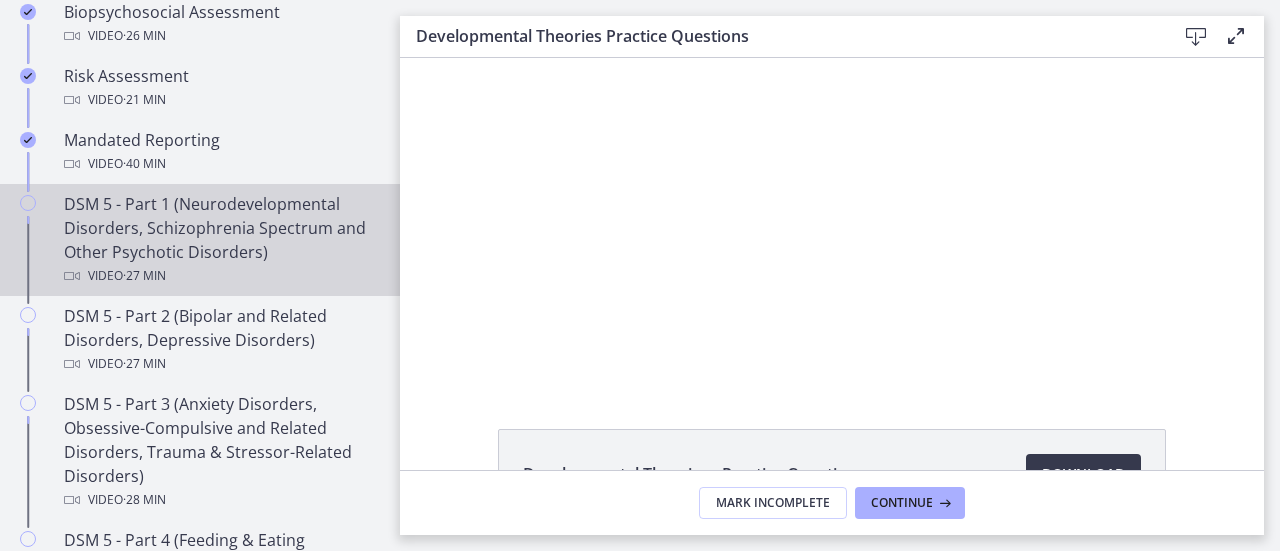 click on "DSM 5 - Part 1 (Neurodevelopmental Disorders, Schizophrenia Spectrum and Other Psychotic Disorders)
Video
·  27 min" at bounding box center [220, 240] 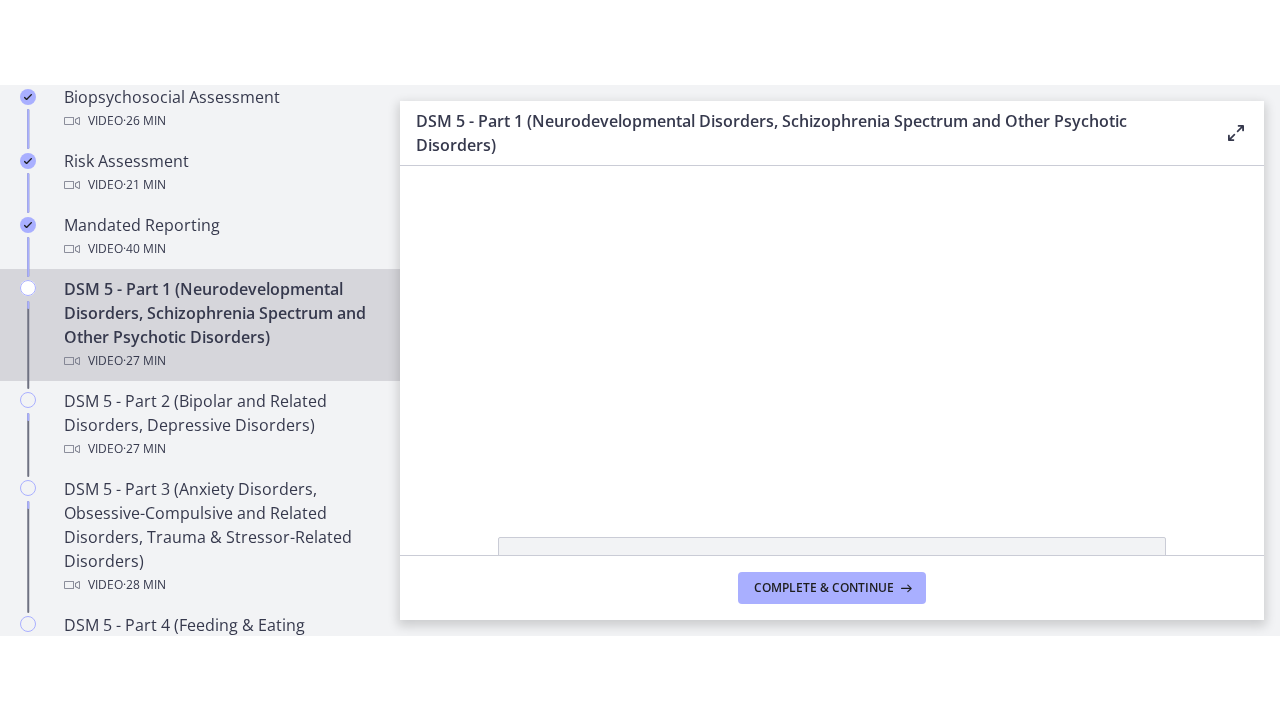 scroll, scrollTop: 0, scrollLeft: 0, axis: both 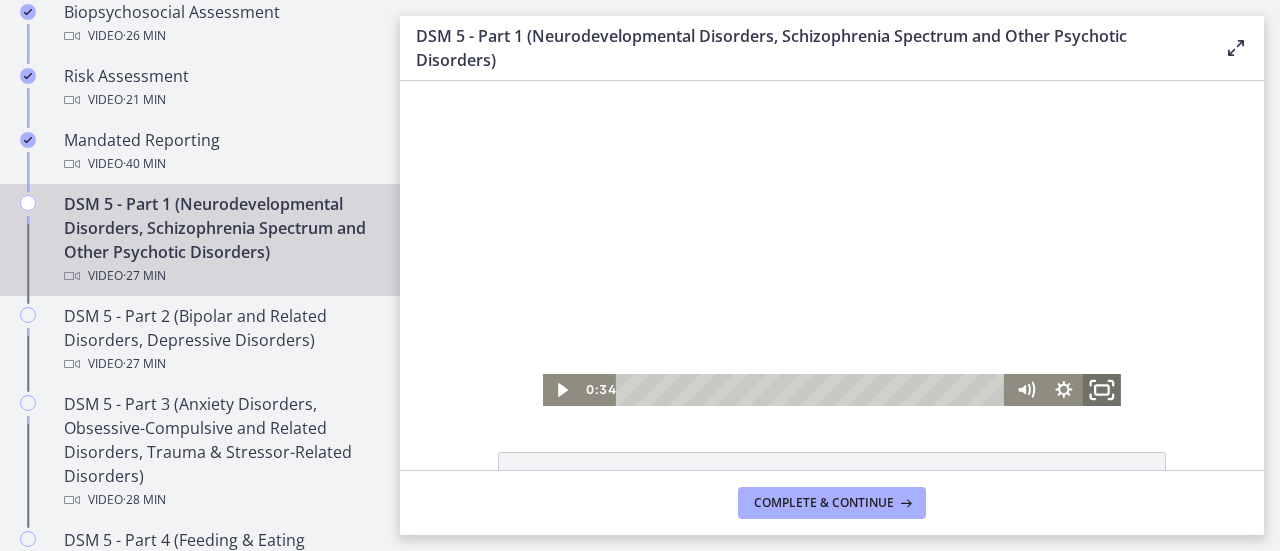 click 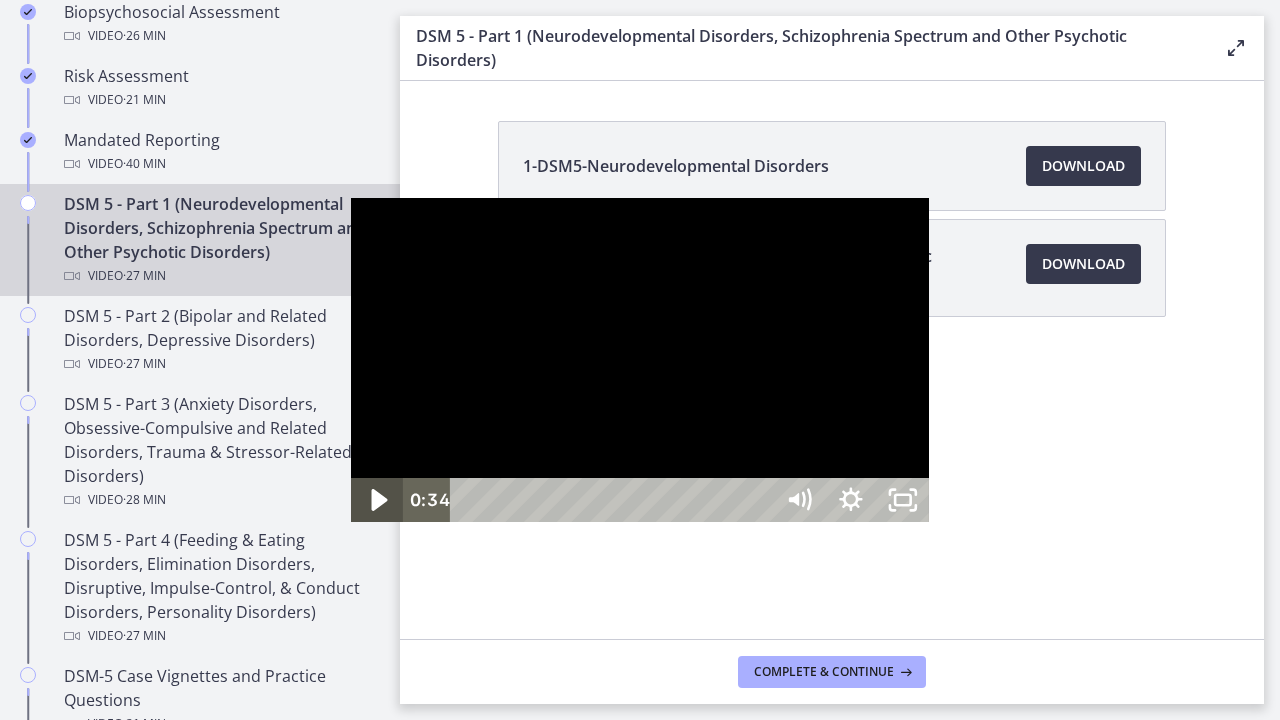 click 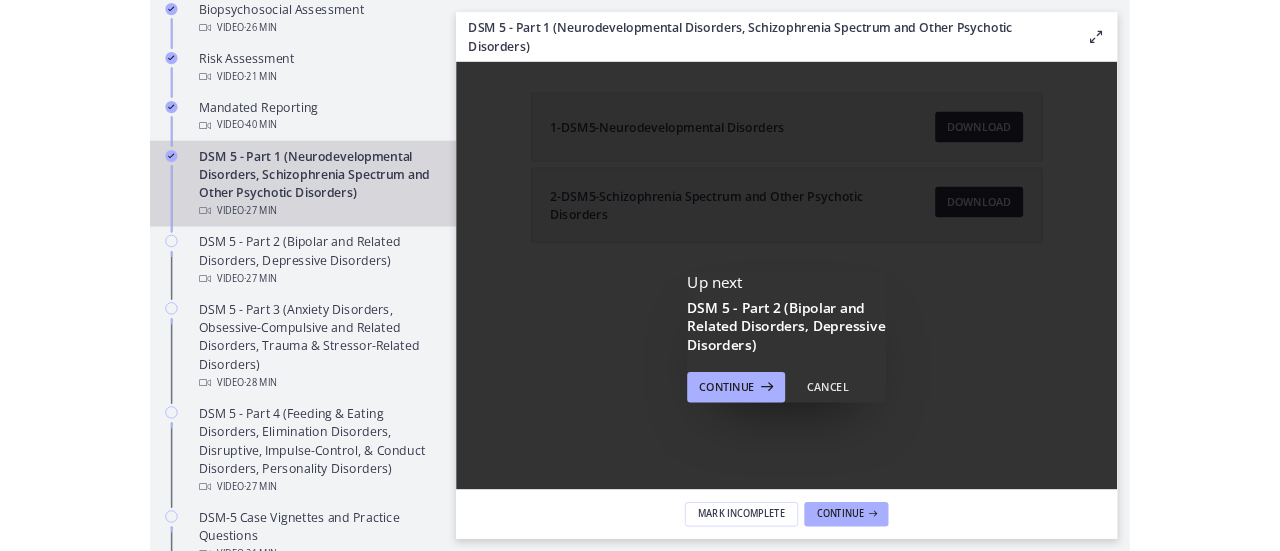 scroll, scrollTop: 0, scrollLeft: 0, axis: both 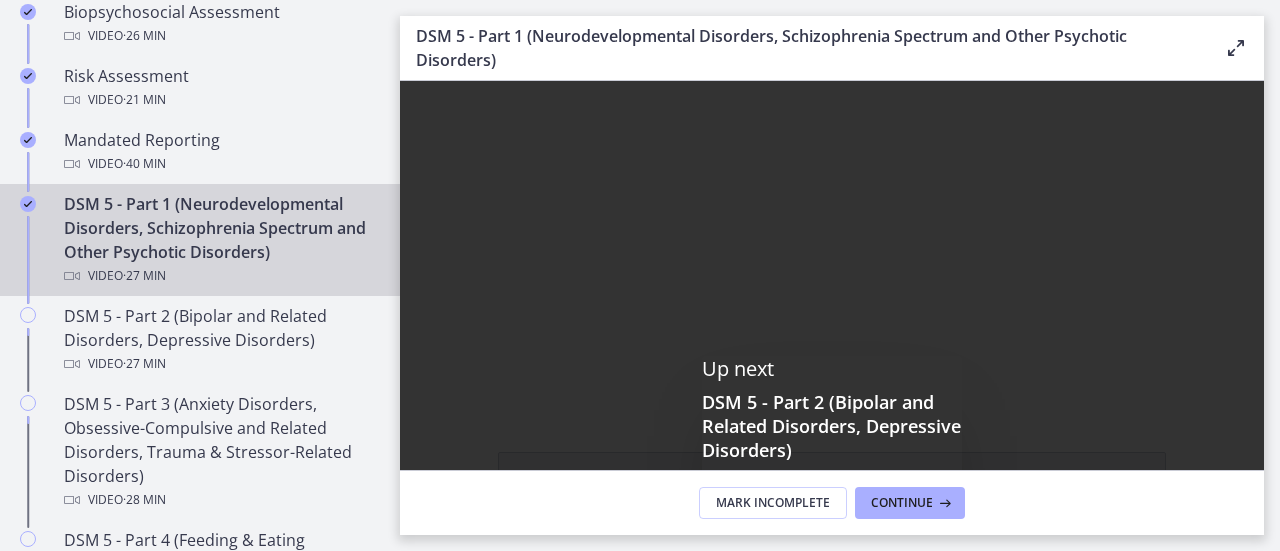 click on "DSM 5 - Part 1 (Neurodevelopmental Disorders, Schizophrenia Spectrum and Other Psychotic Disorders)
Video
·  27 min" at bounding box center [220, 240] 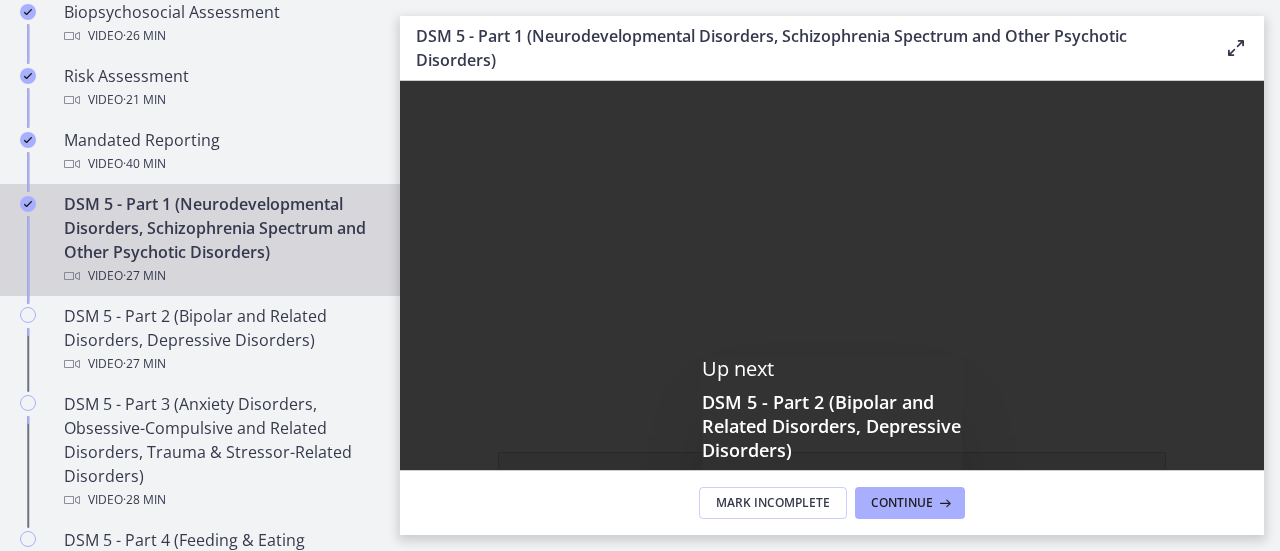 click on "Up next" at bounding box center [832, 369] 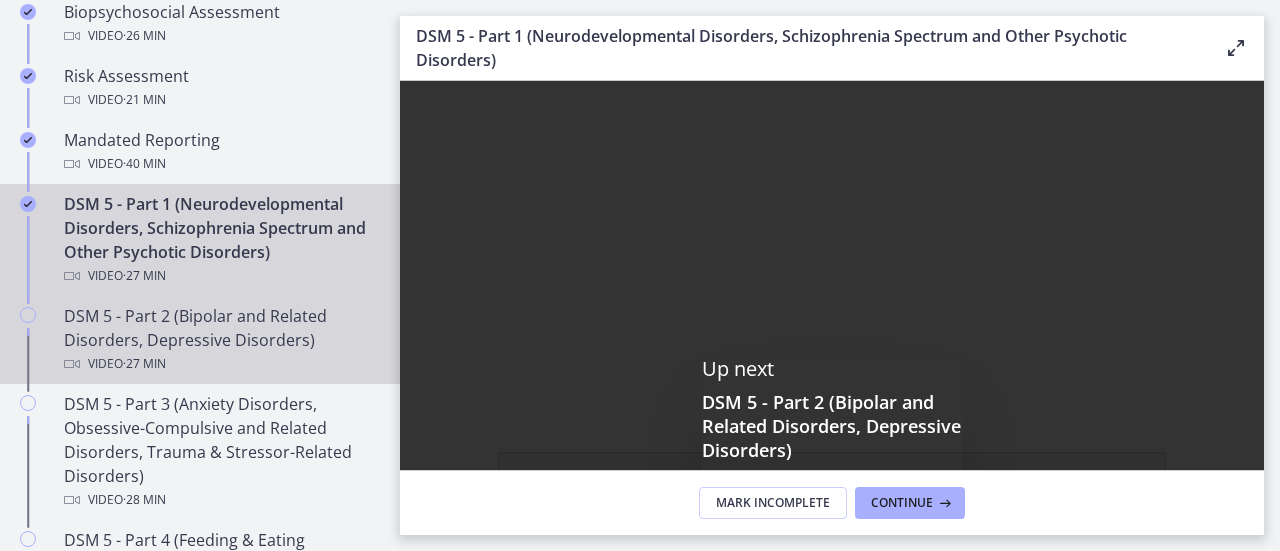 click on "DSM 5 - Part 2 (Bipolar and Related Disorders, Depressive Disorders)
Video
·  27 min" at bounding box center [220, 340] 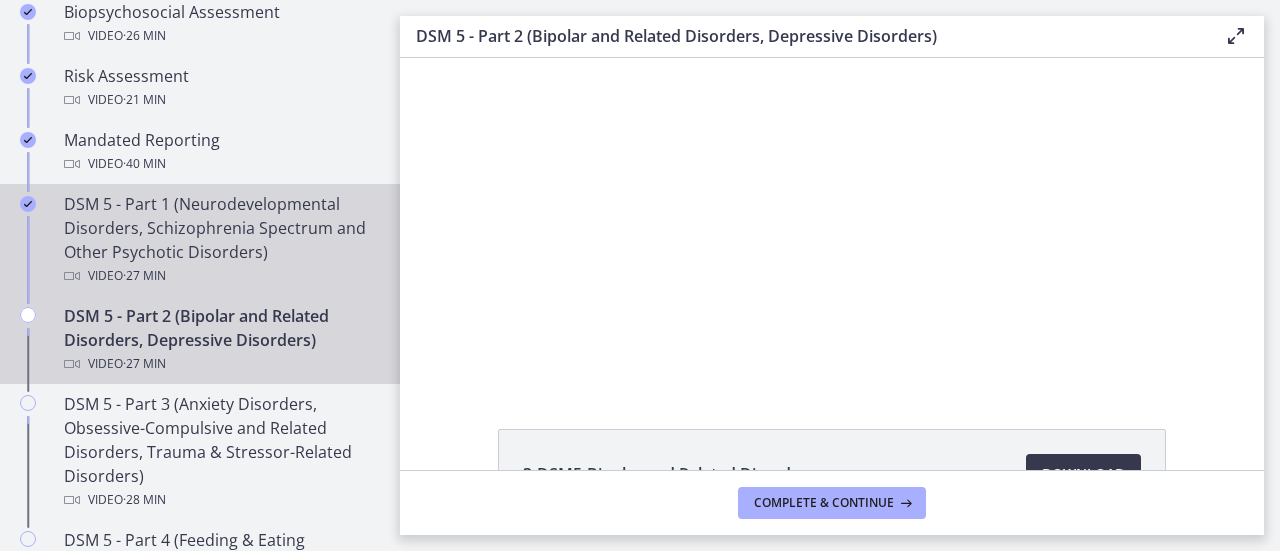 scroll, scrollTop: 0, scrollLeft: 0, axis: both 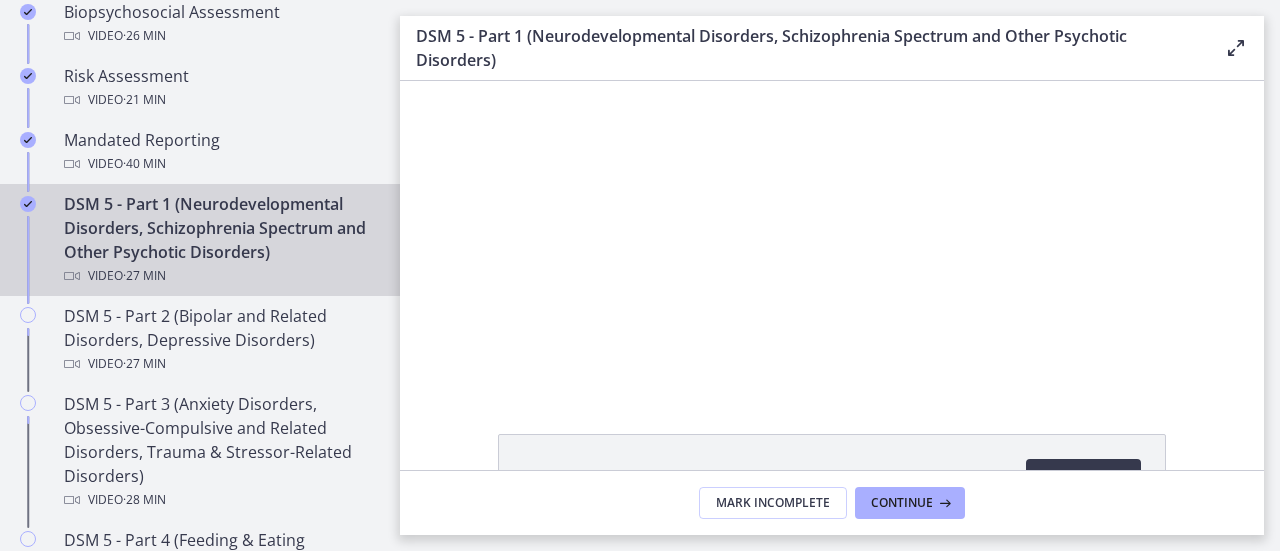 click on "DSM 5 - Part 1 (Neurodevelopmental Disorders, Schizophrenia Spectrum and Other Psychotic Disorders)
Video
·  27 min" at bounding box center (220, 240) 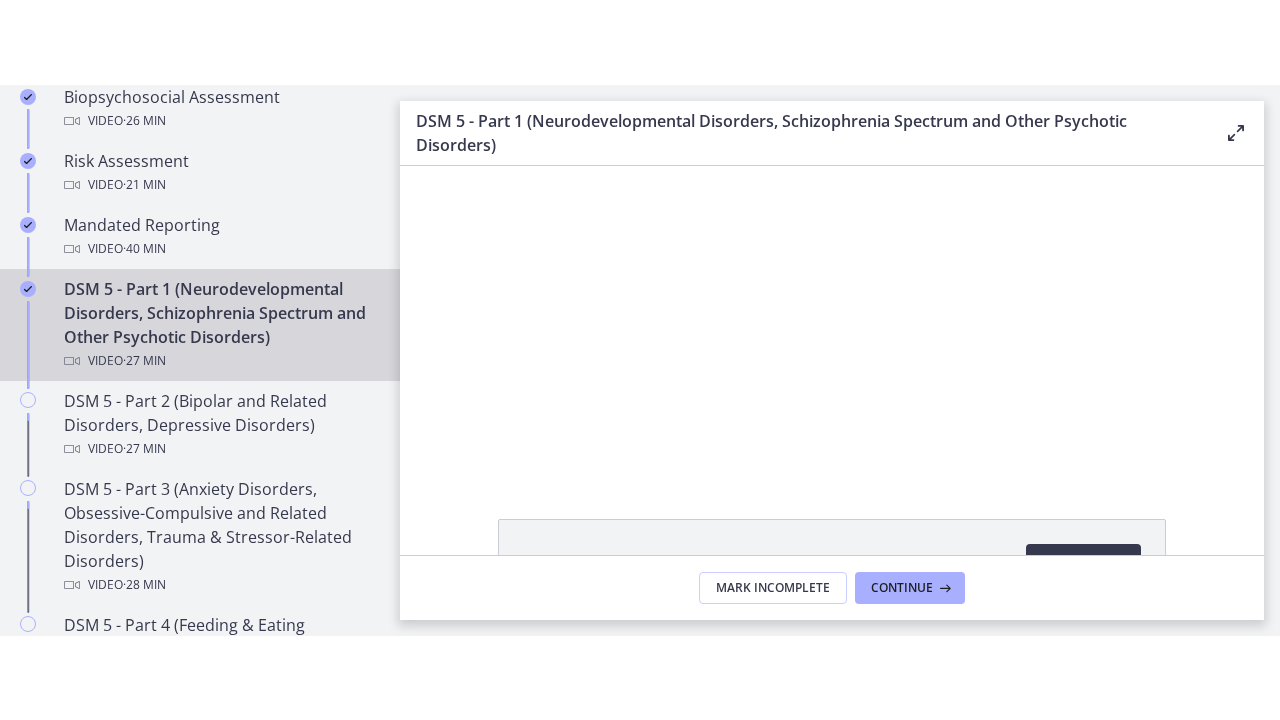 scroll, scrollTop: 0, scrollLeft: 0, axis: both 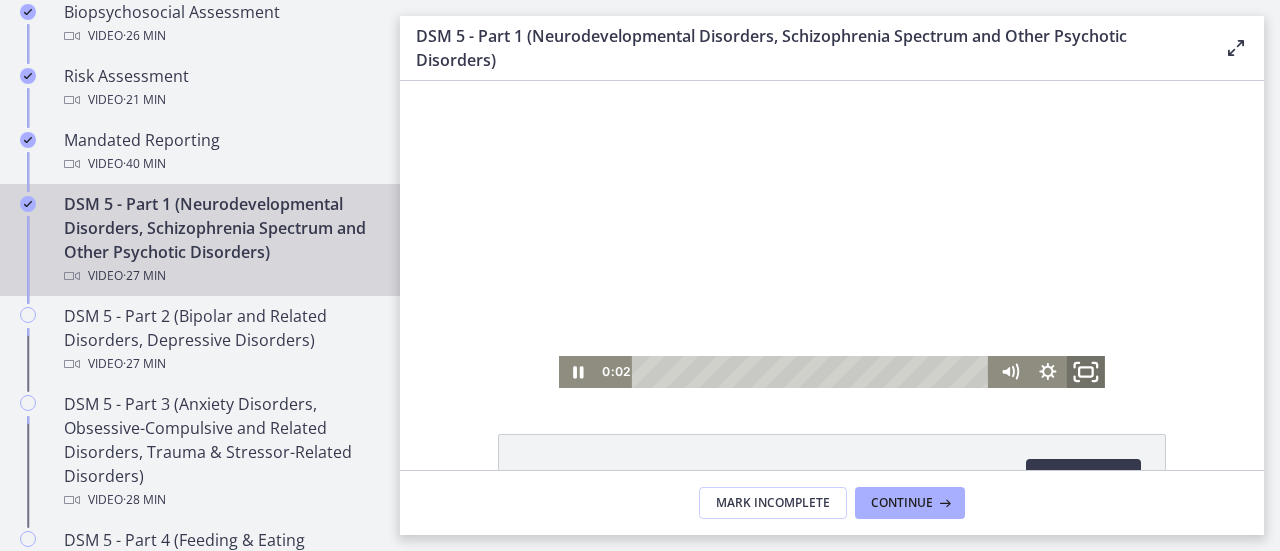 click 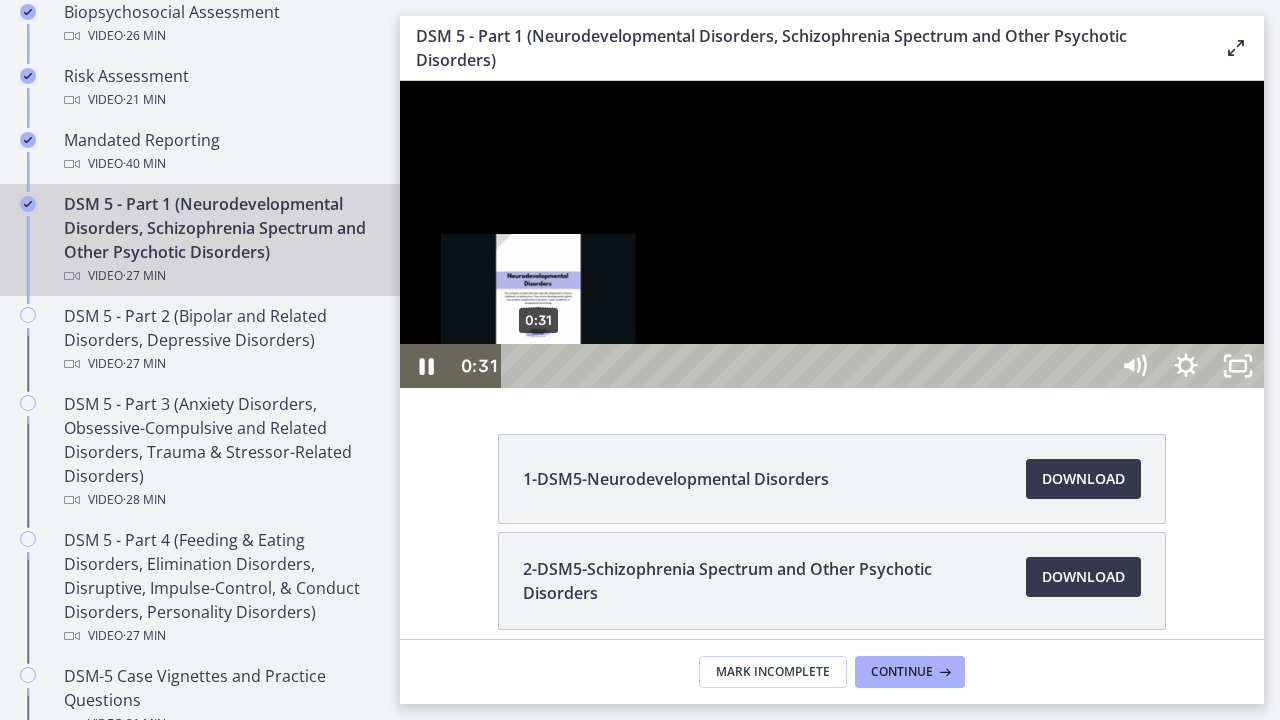 click on "0:31" at bounding box center [807, 366] 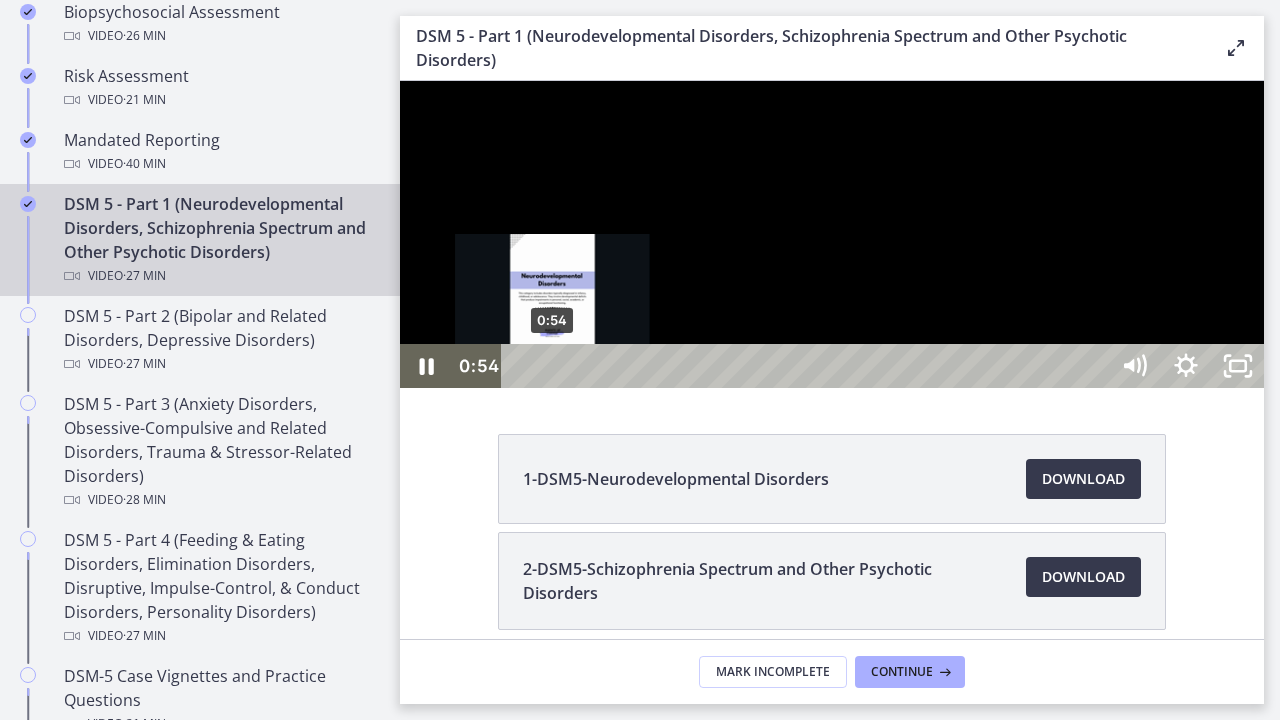 click on "0:54" at bounding box center (807, 366) 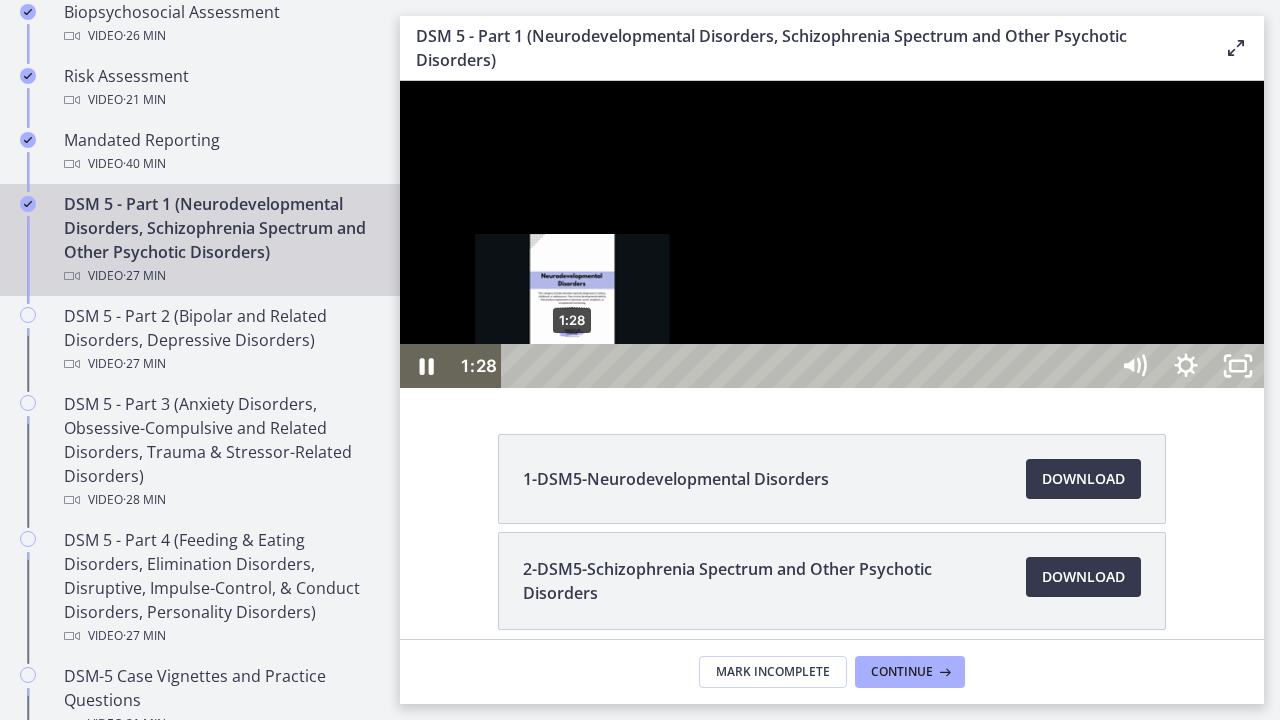 click on "1:28" at bounding box center [807, 366] 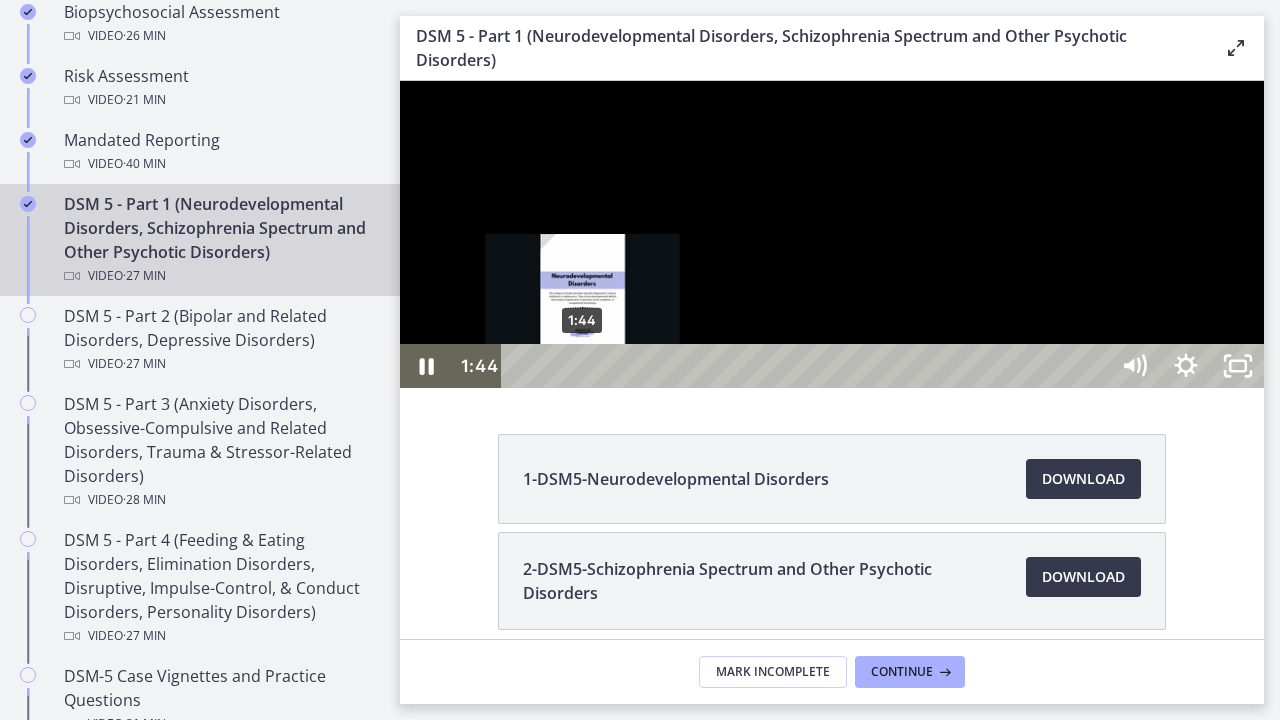click on "1:44" at bounding box center (807, 366) 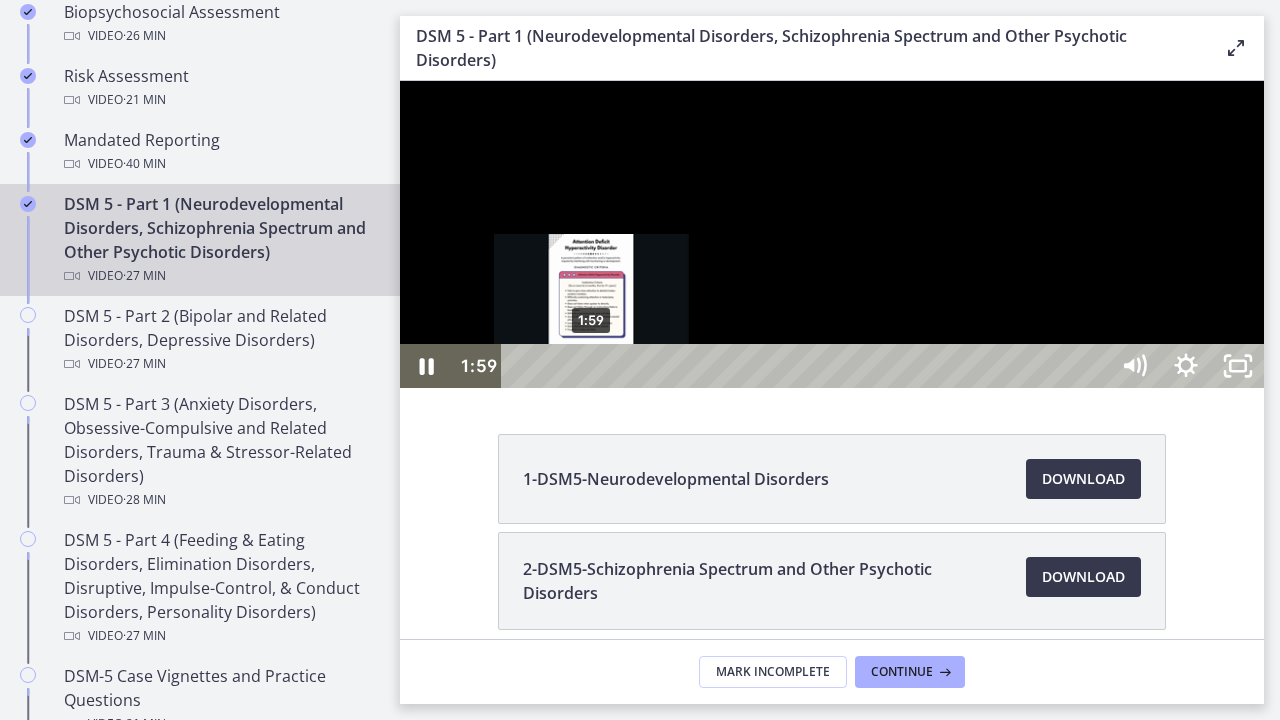 click on "1:59" at bounding box center [807, 366] 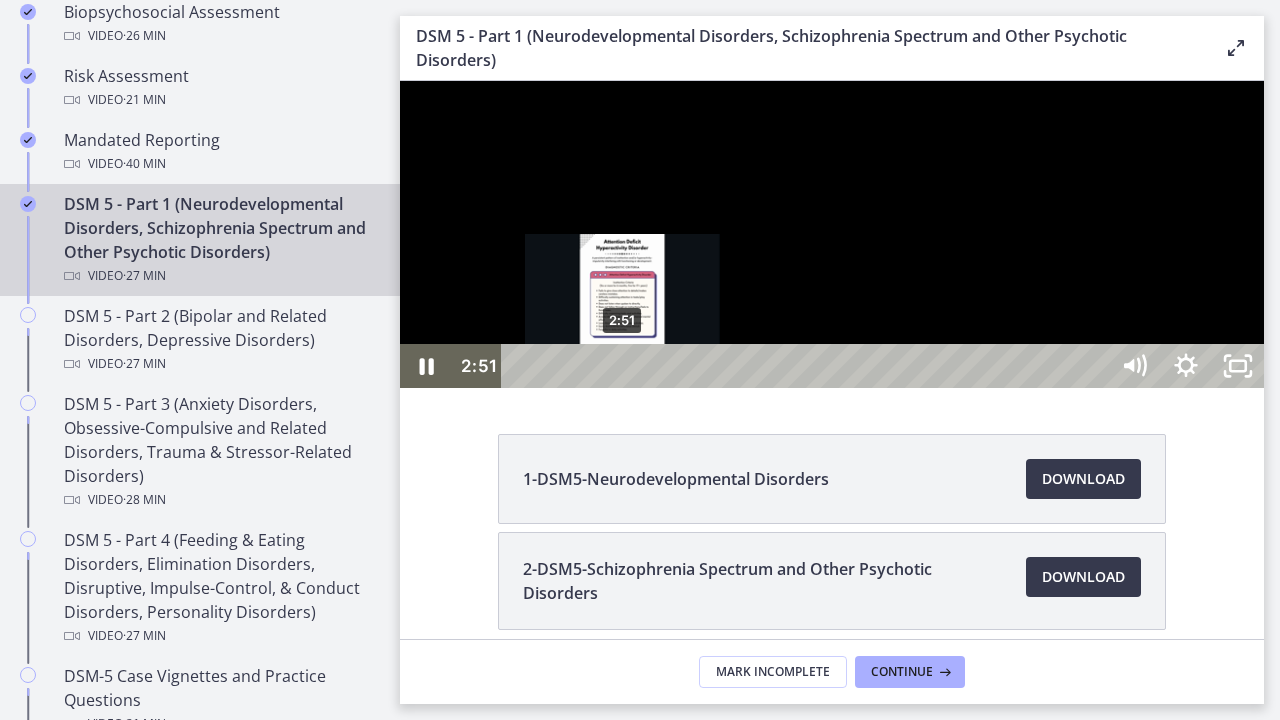 click at bounding box center (622, 366) 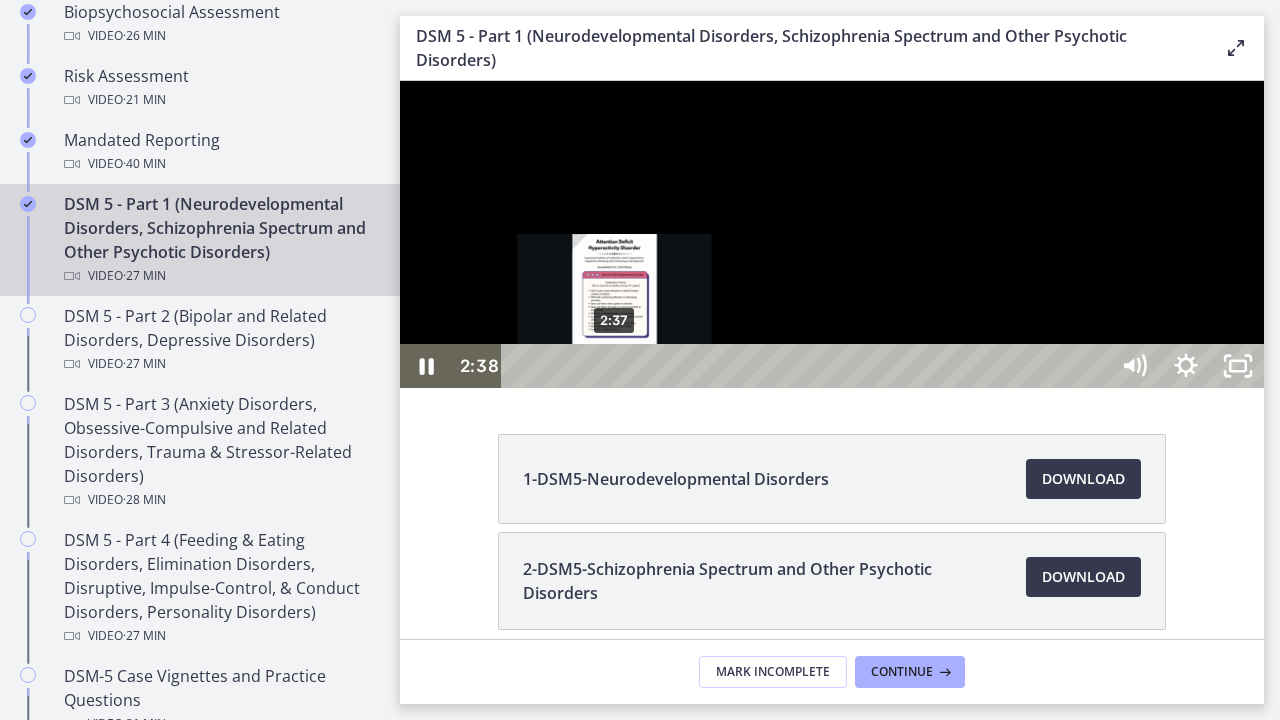 click on "2:37" at bounding box center [807, 366] 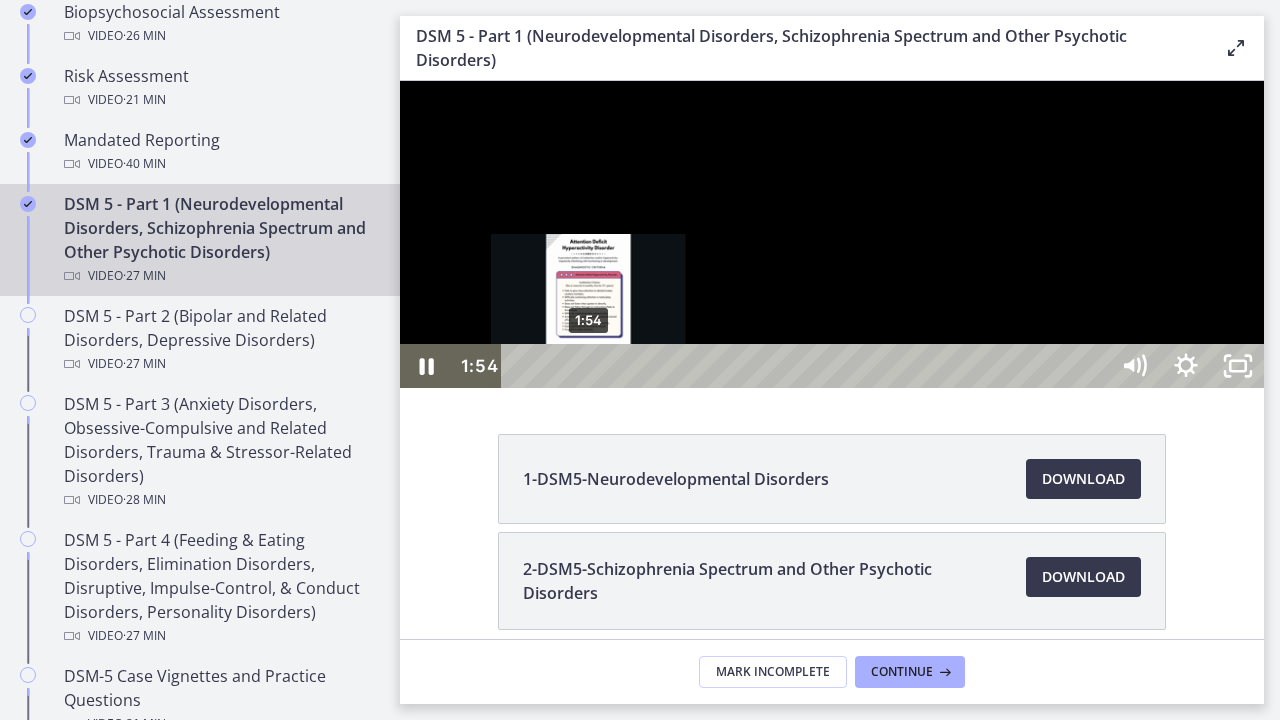 click on "1:54" at bounding box center [807, 366] 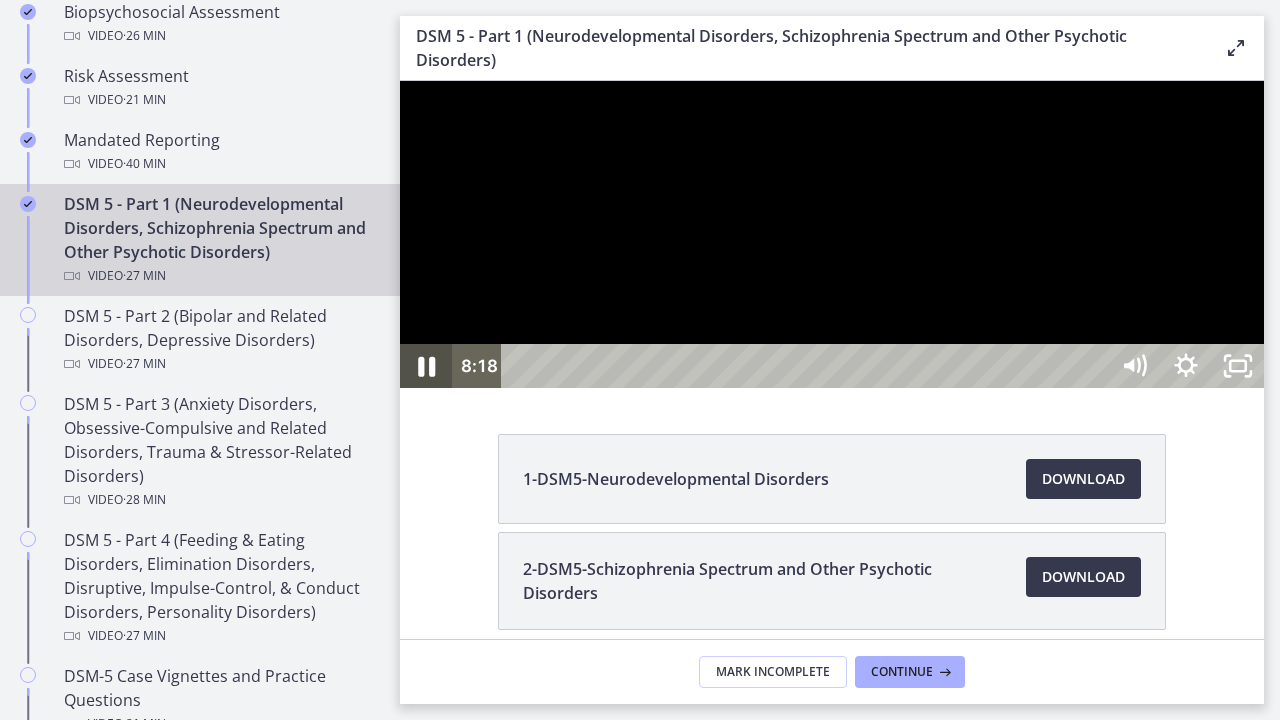 click 